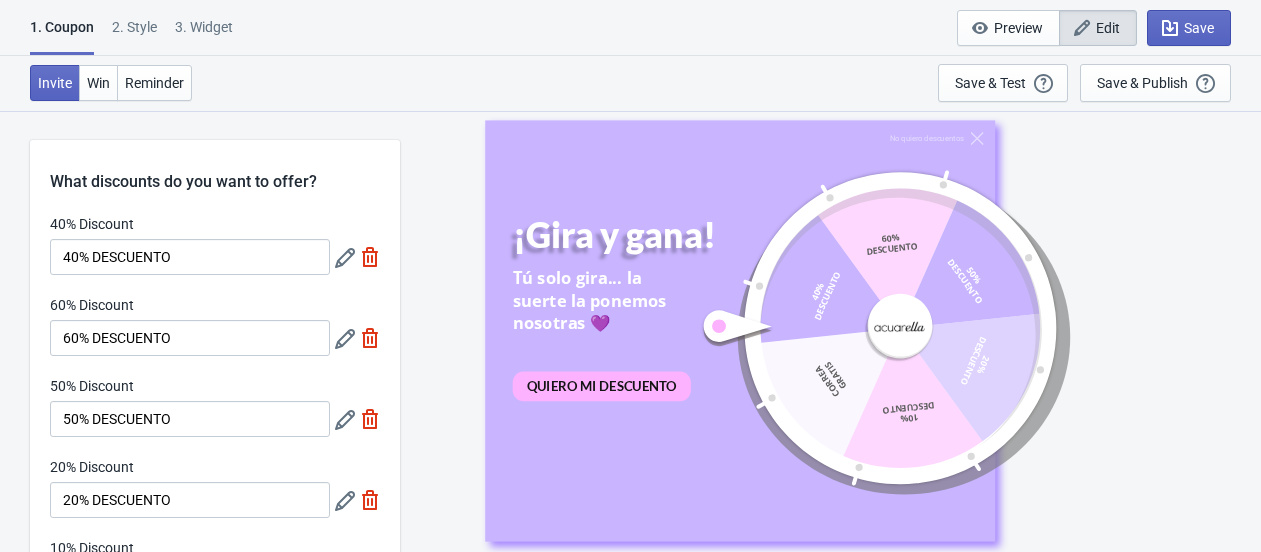 scroll, scrollTop: 0, scrollLeft: 0, axis: both 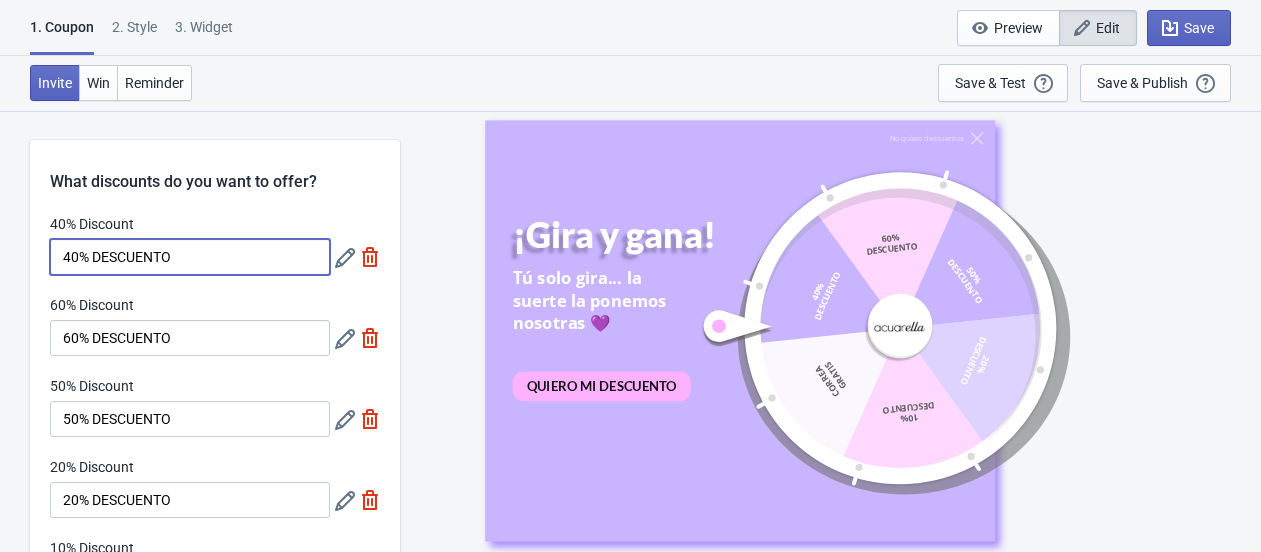click on "40% DESCUENTO" at bounding box center [190, 257] 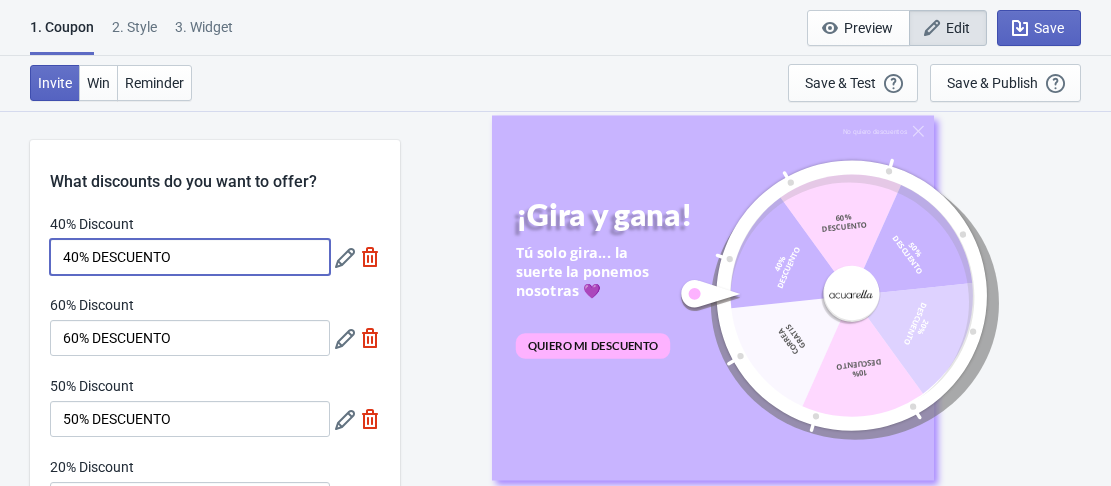 click on "40% DESCUENTO" at bounding box center [190, 257] 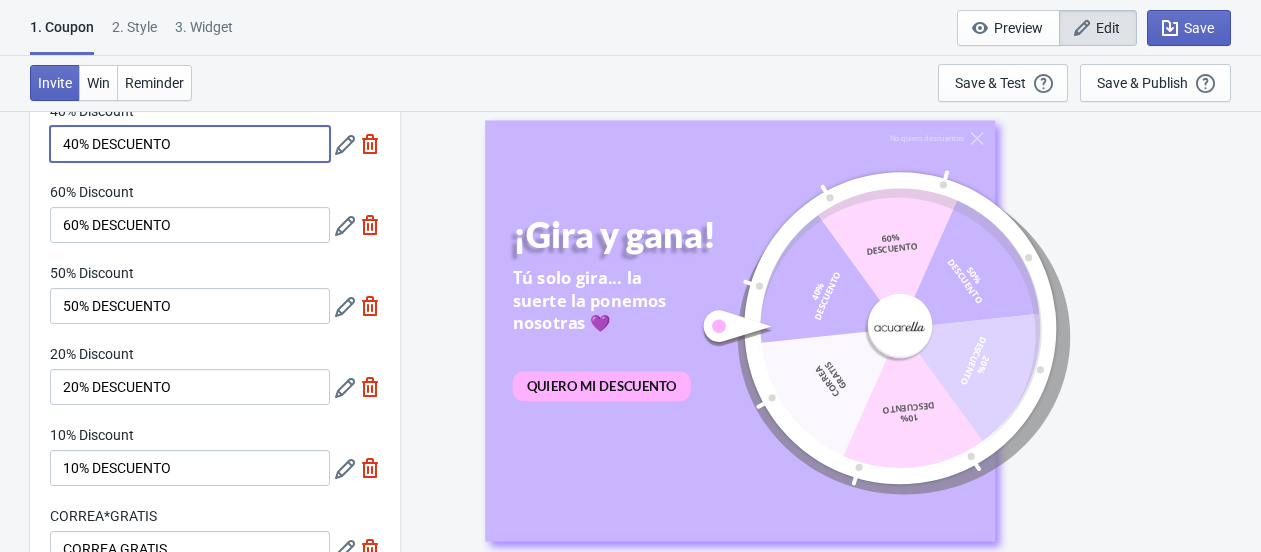 scroll, scrollTop: 0, scrollLeft: 0, axis: both 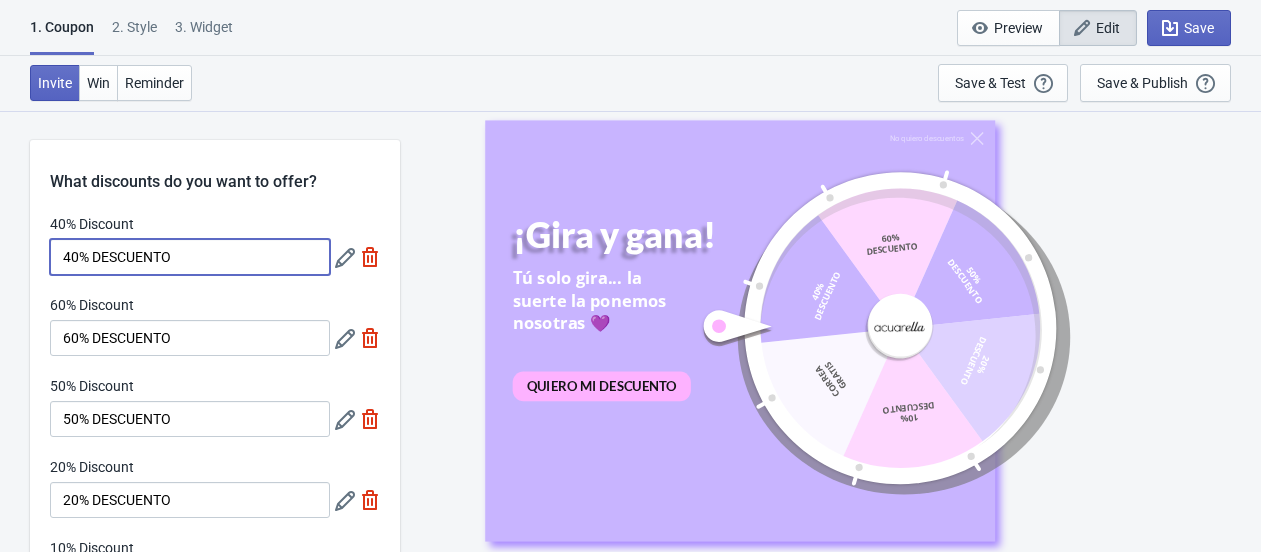 click on "40% DESCUENTO" at bounding box center (190, 257) 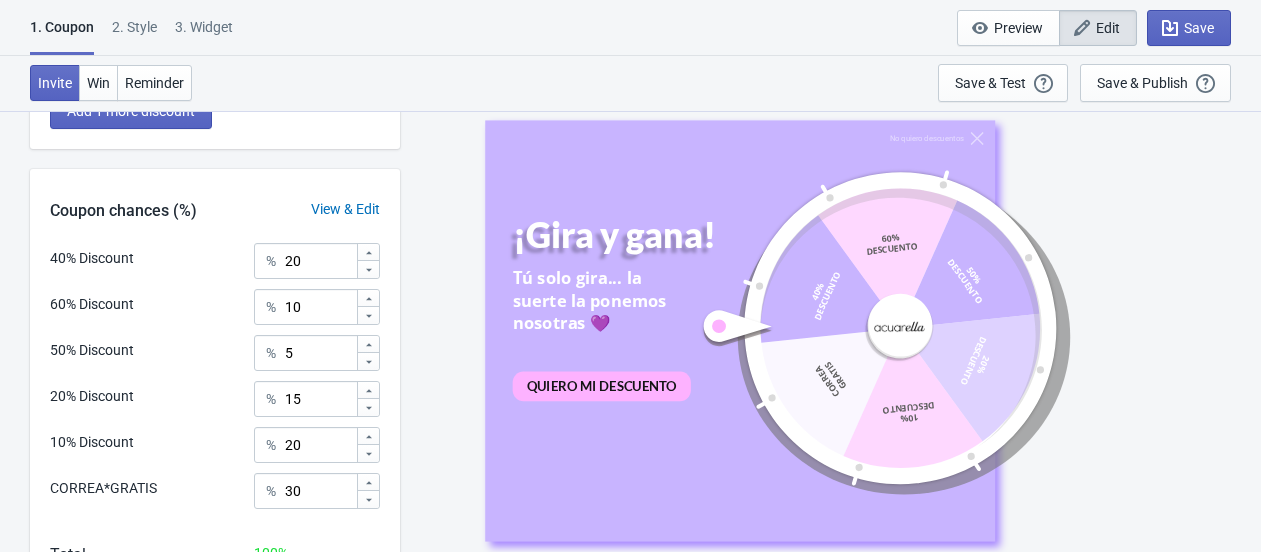 scroll, scrollTop: 666, scrollLeft: 0, axis: vertical 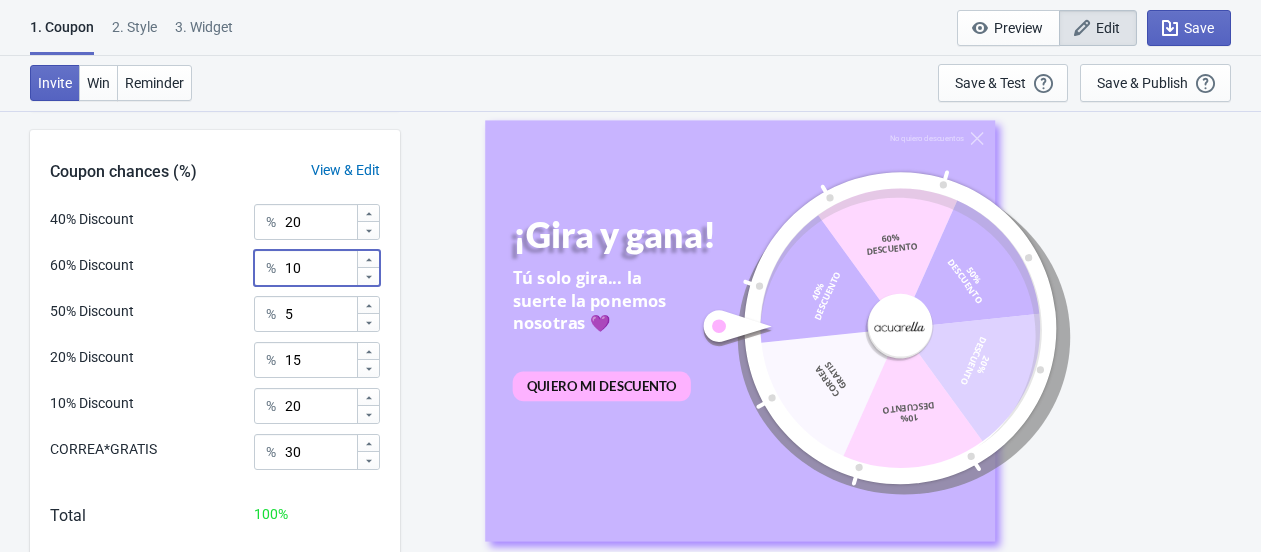 click on "10" at bounding box center (320, 268) 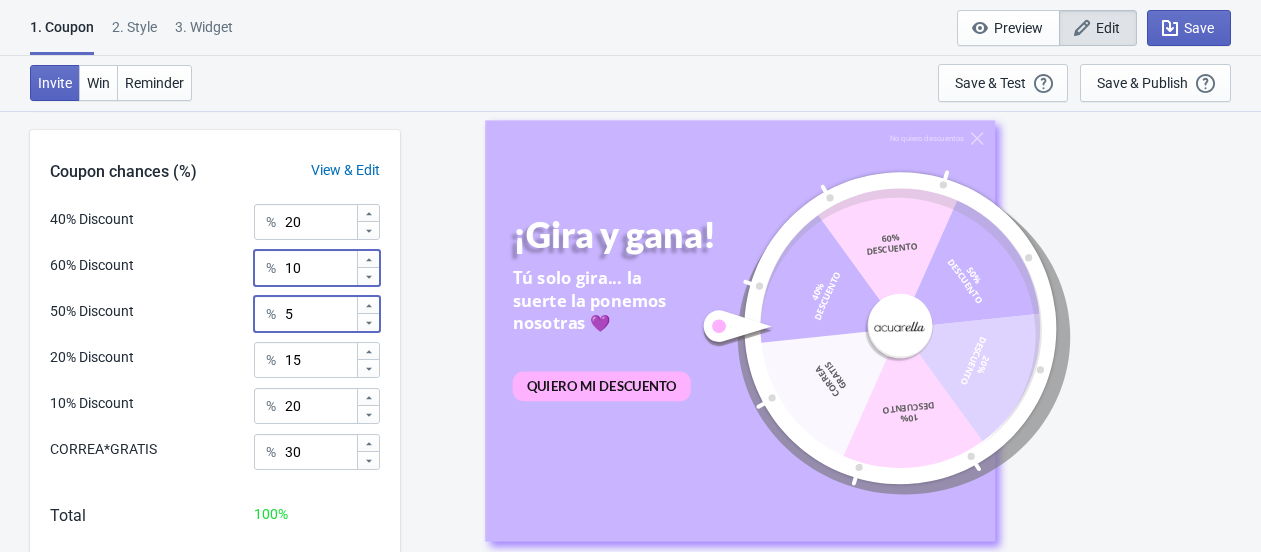 click on "5" at bounding box center (320, 314) 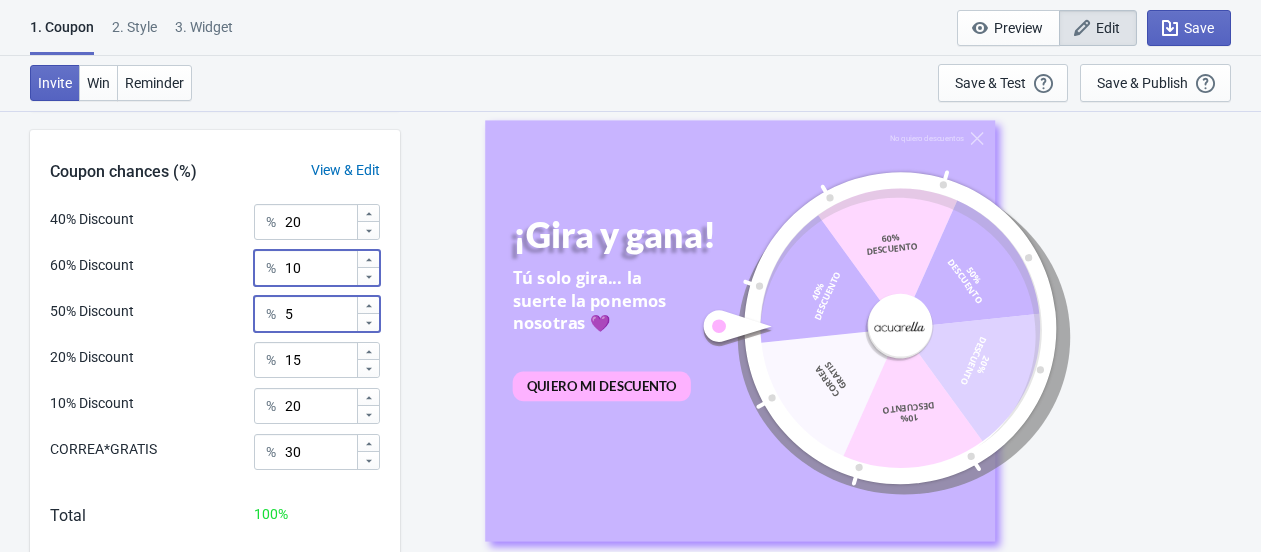 click on "10" at bounding box center [320, 268] 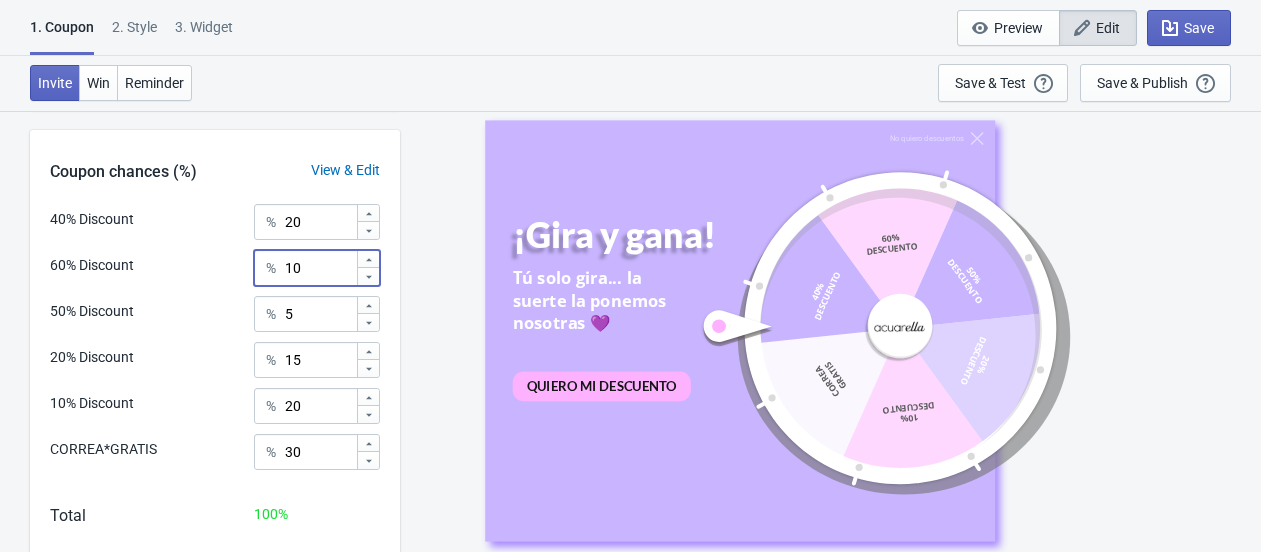 type on "1" 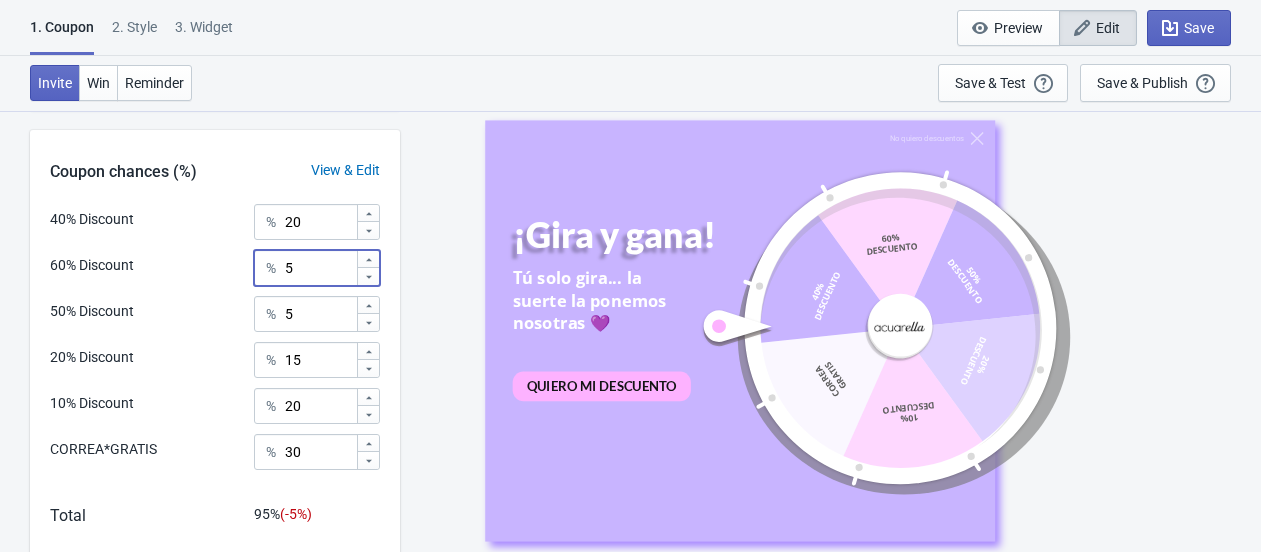 type on "5" 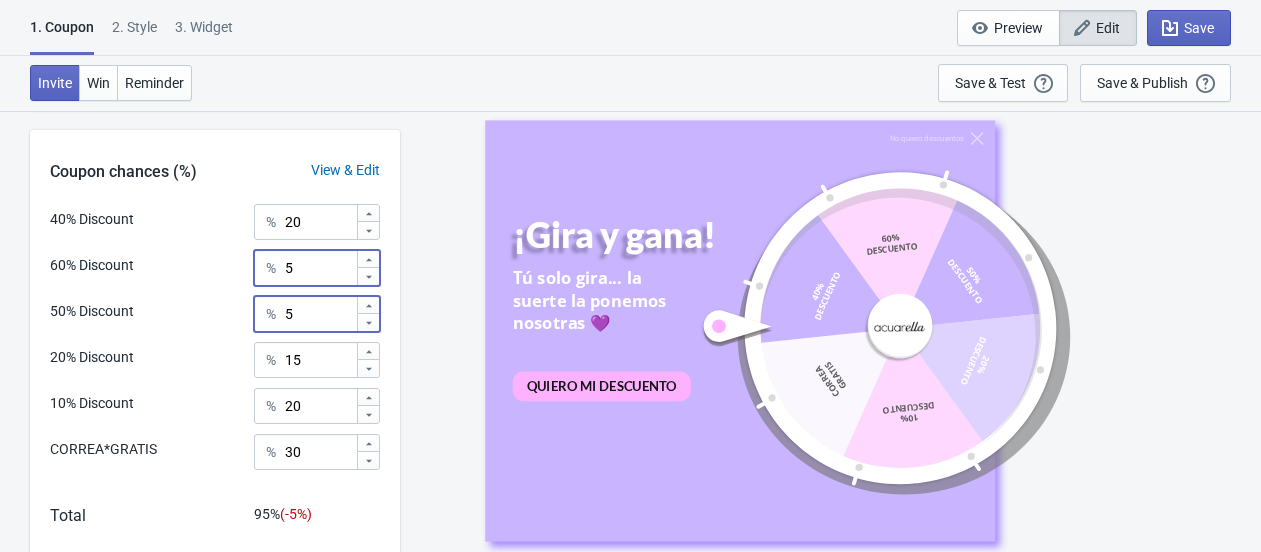 click on "5" at bounding box center [320, 314] 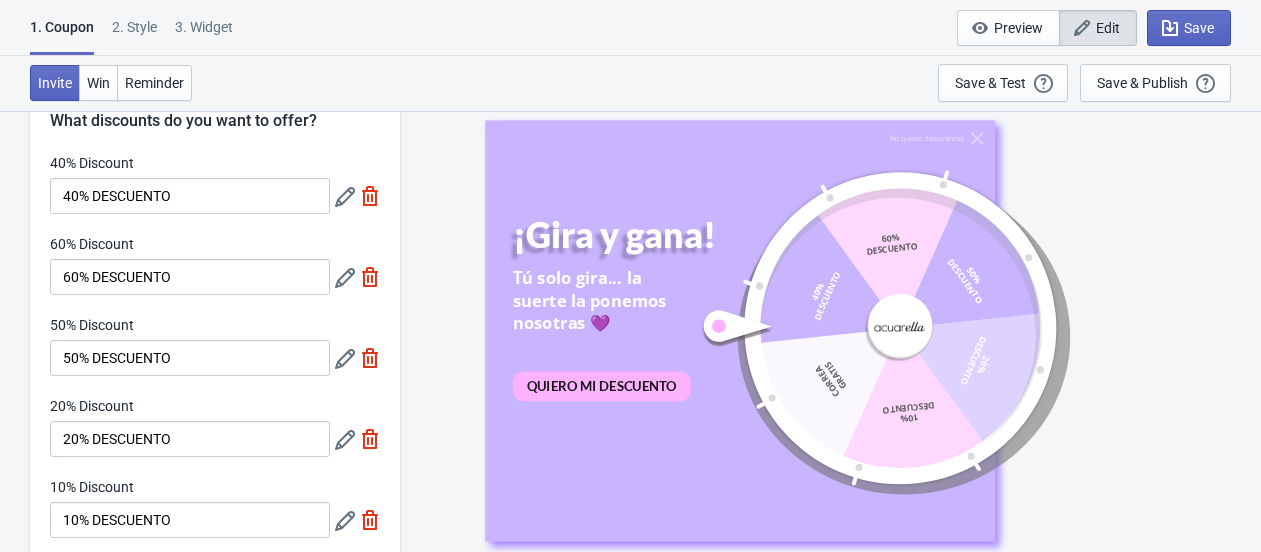scroll, scrollTop: 111, scrollLeft: 0, axis: vertical 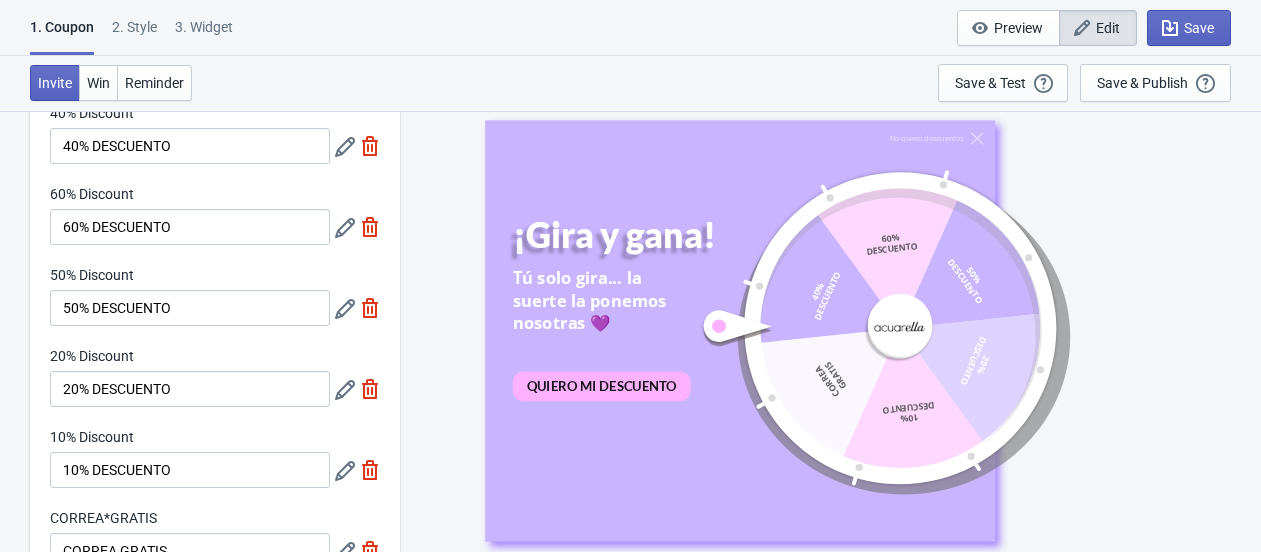 type on "10" 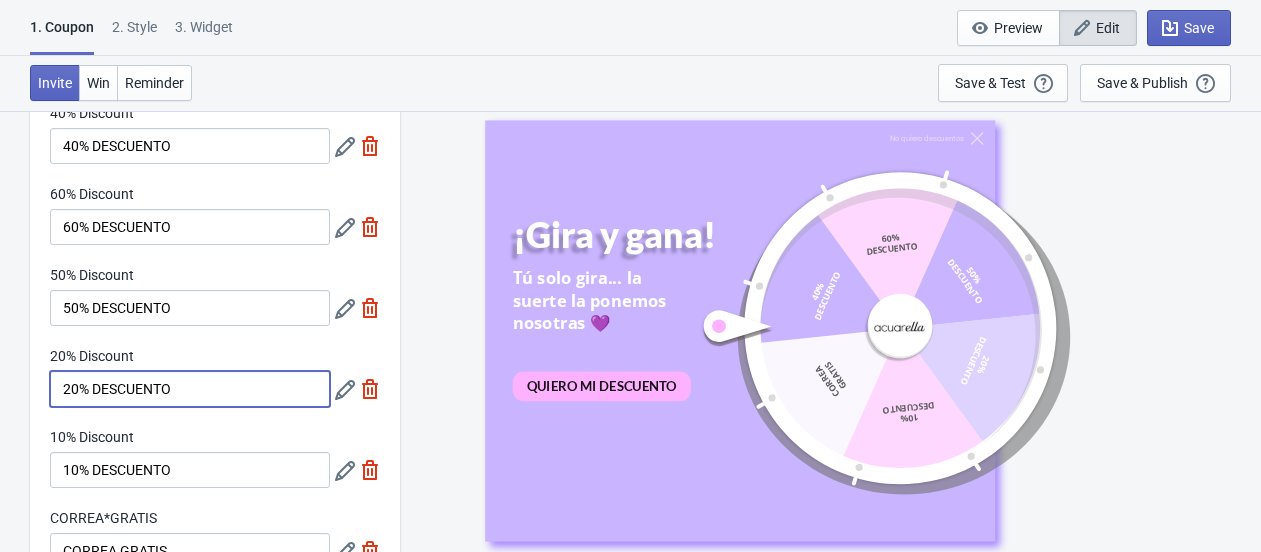 click on "20% DESCUENTO" at bounding box center (190, 389) 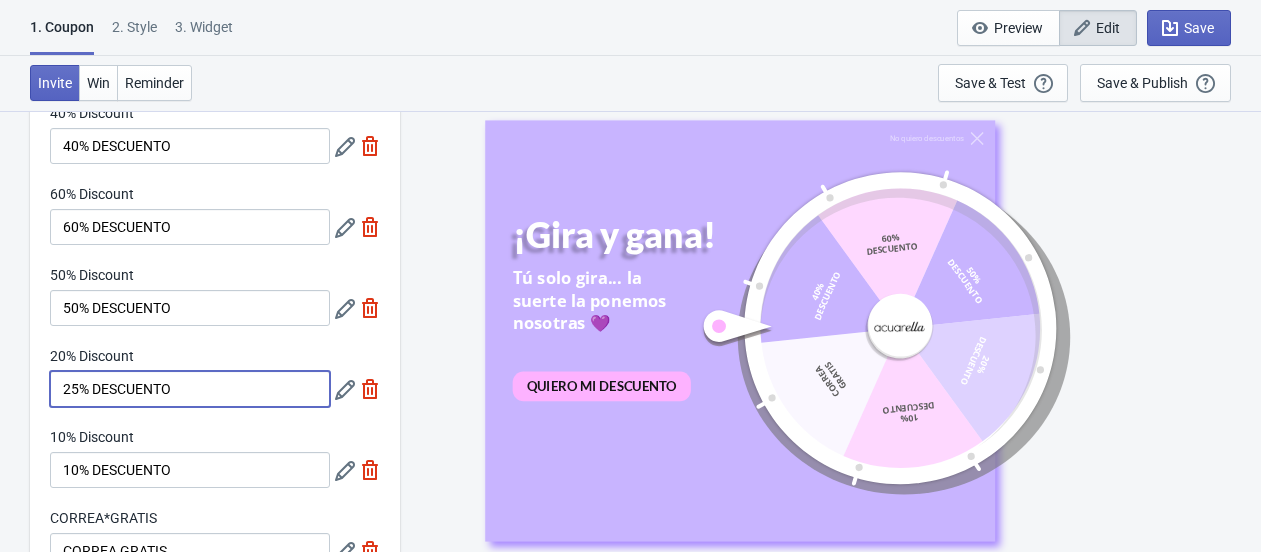 scroll, scrollTop: 0, scrollLeft: 0, axis: both 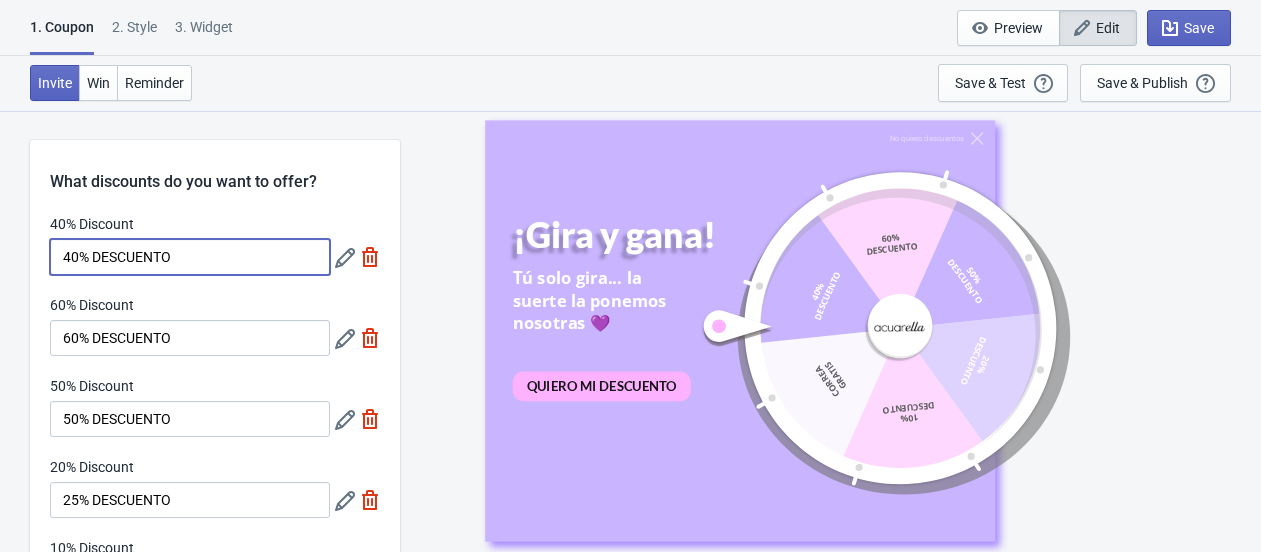 click on "40% DESCUENTO" at bounding box center [190, 257] 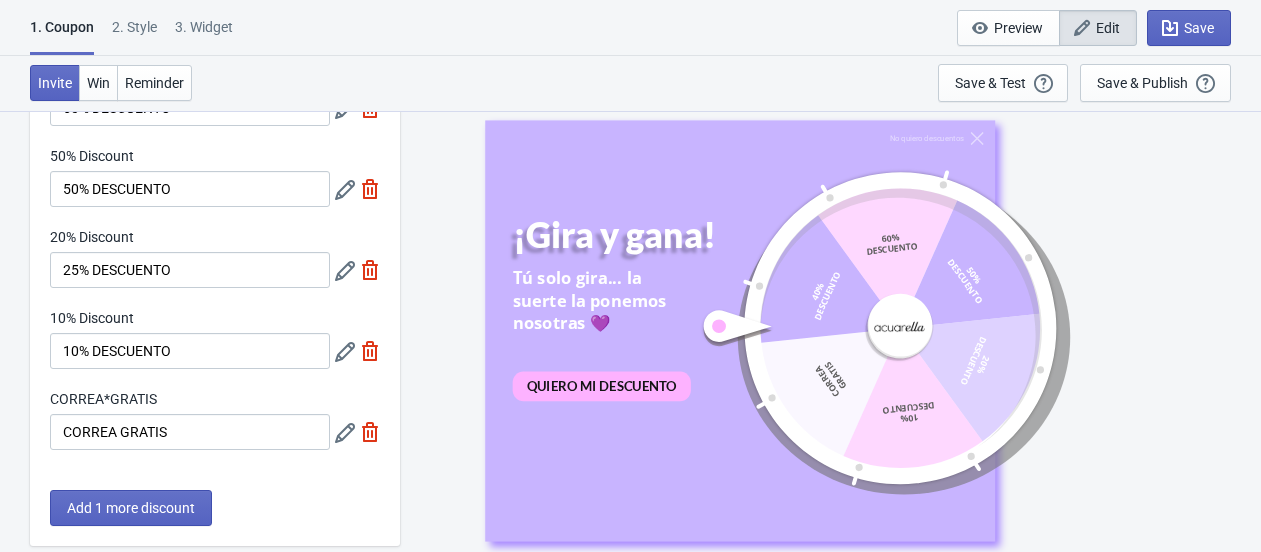 scroll, scrollTop: 222, scrollLeft: 0, axis: vertical 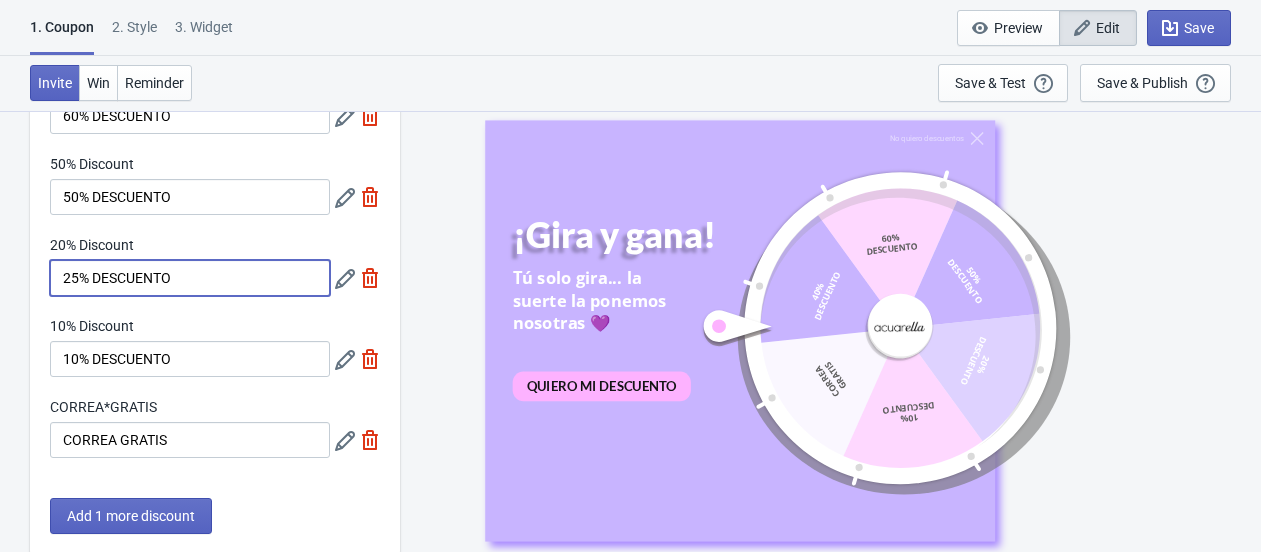 click on "25% DESCUENTO" at bounding box center (190, 278) 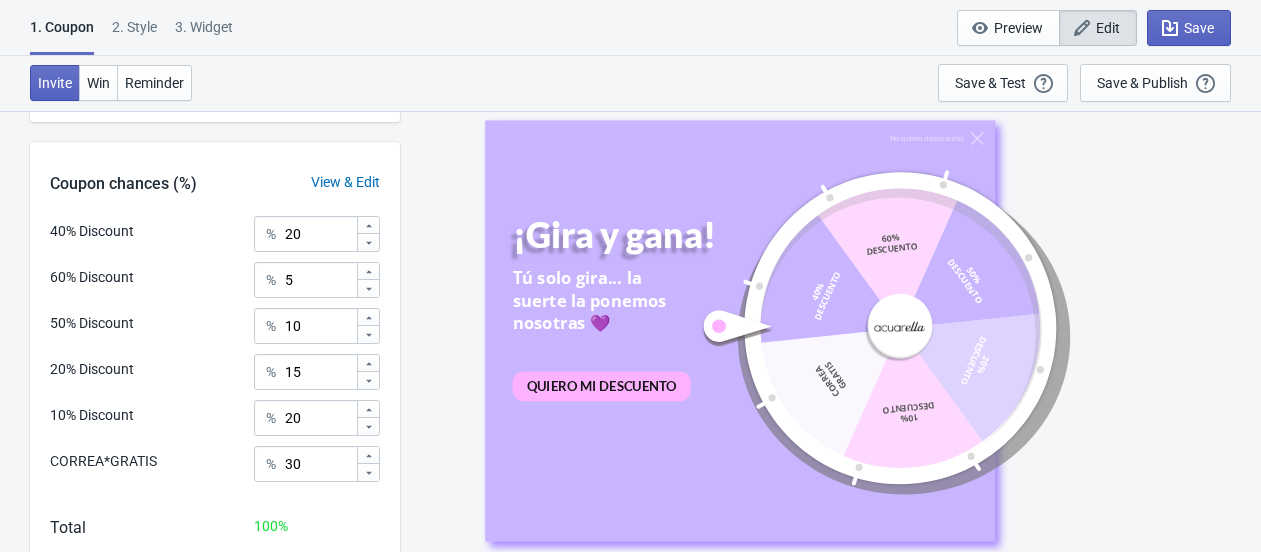 scroll, scrollTop: 666, scrollLeft: 0, axis: vertical 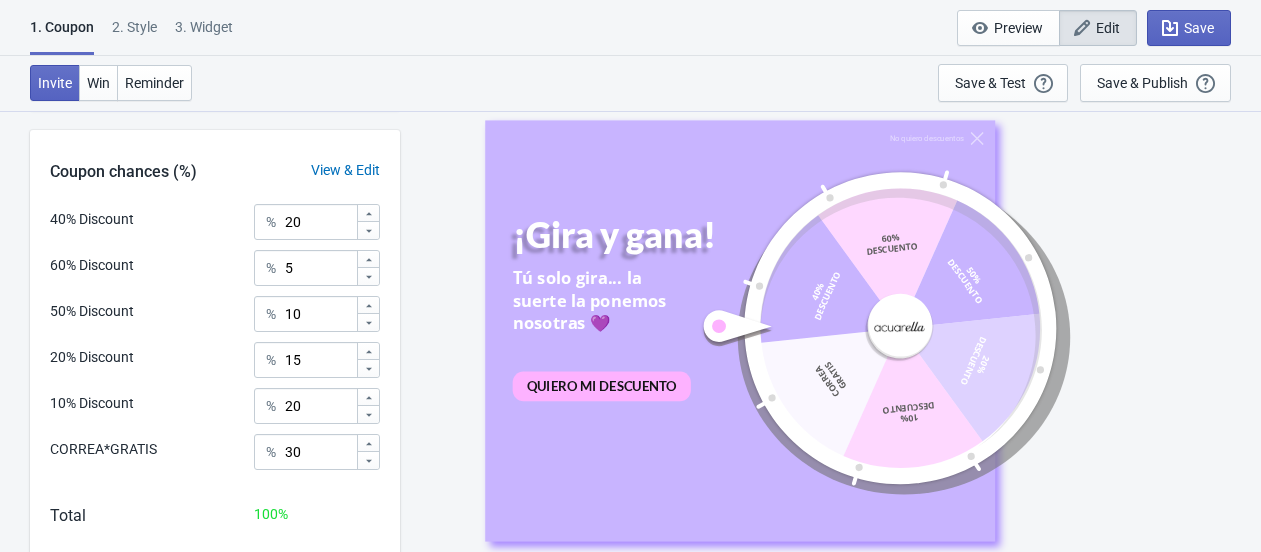 type on "20% DESCUENTO" 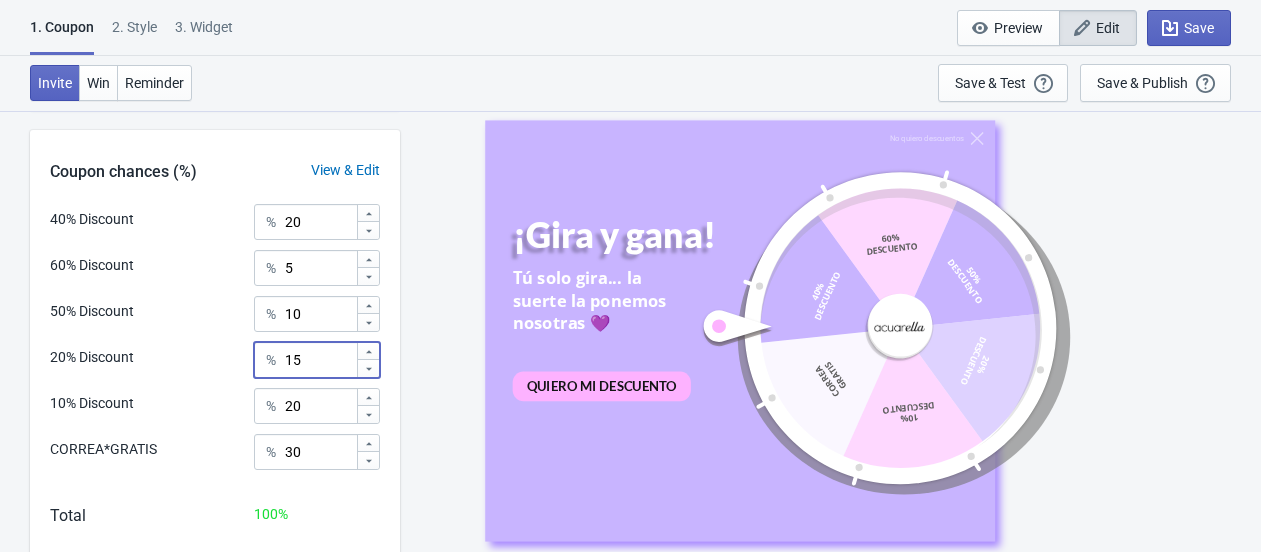 click on "15" at bounding box center [320, 360] 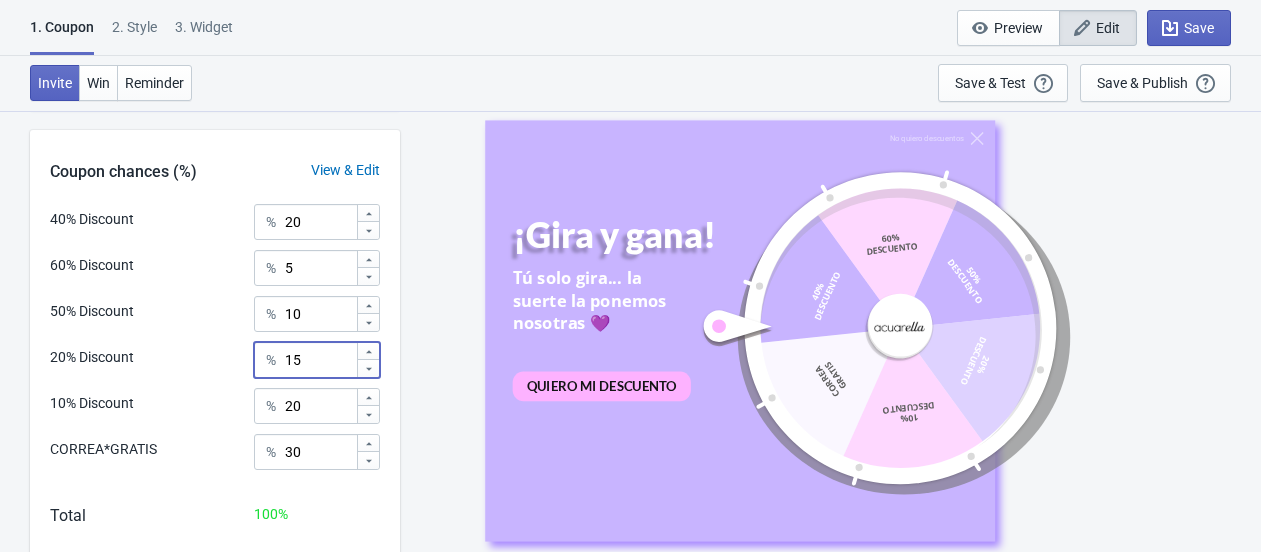 type on "1" 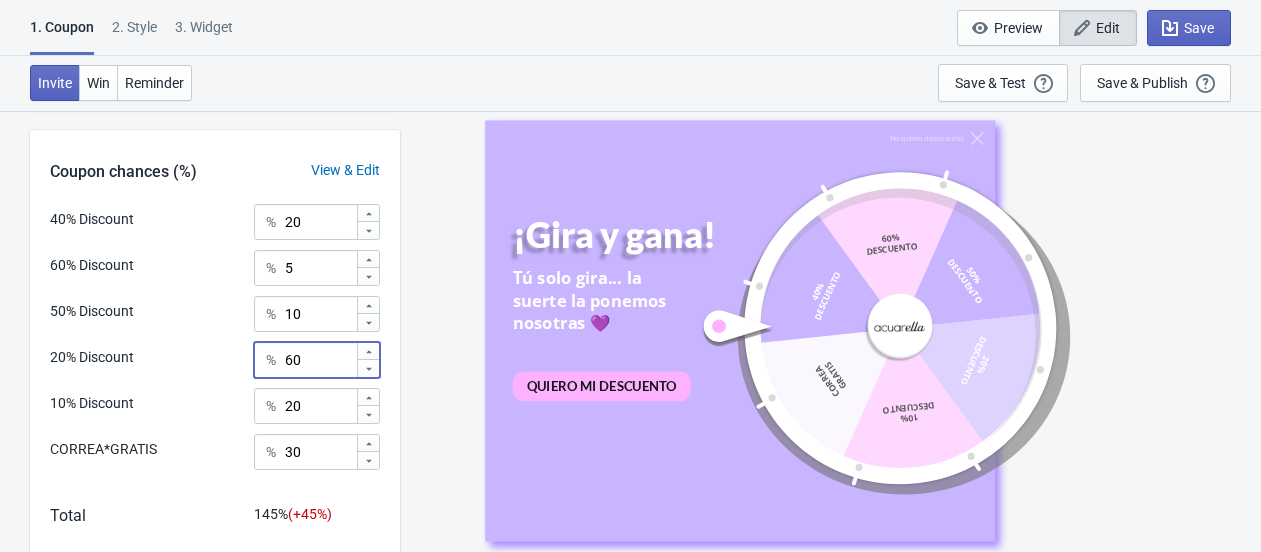 type on "60" 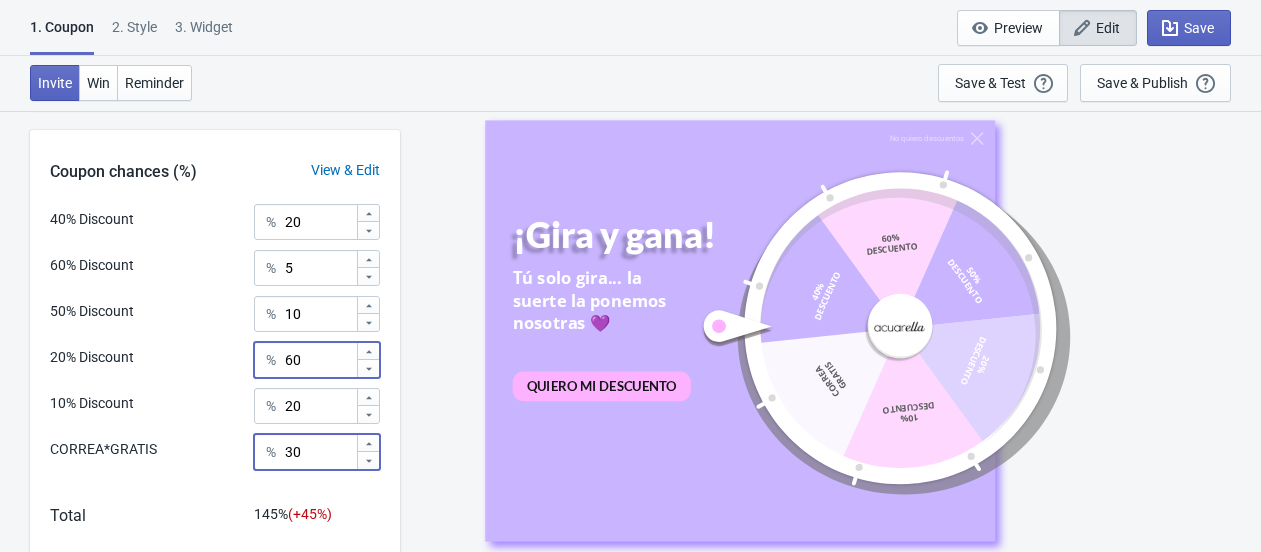 click on "30" at bounding box center [320, 452] 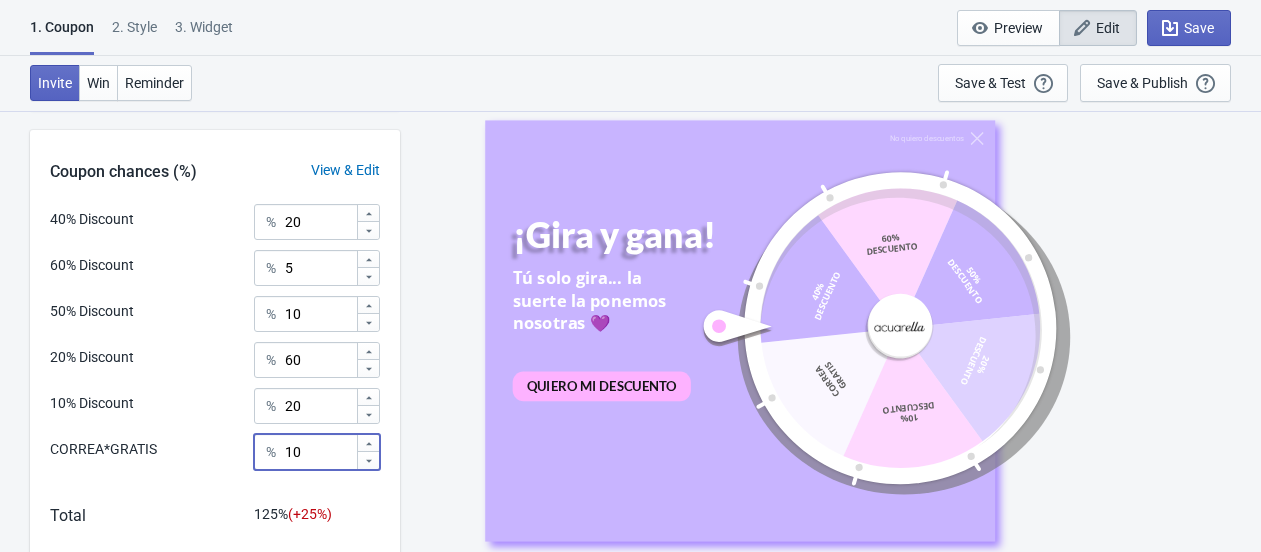 click on "10" at bounding box center [320, 452] 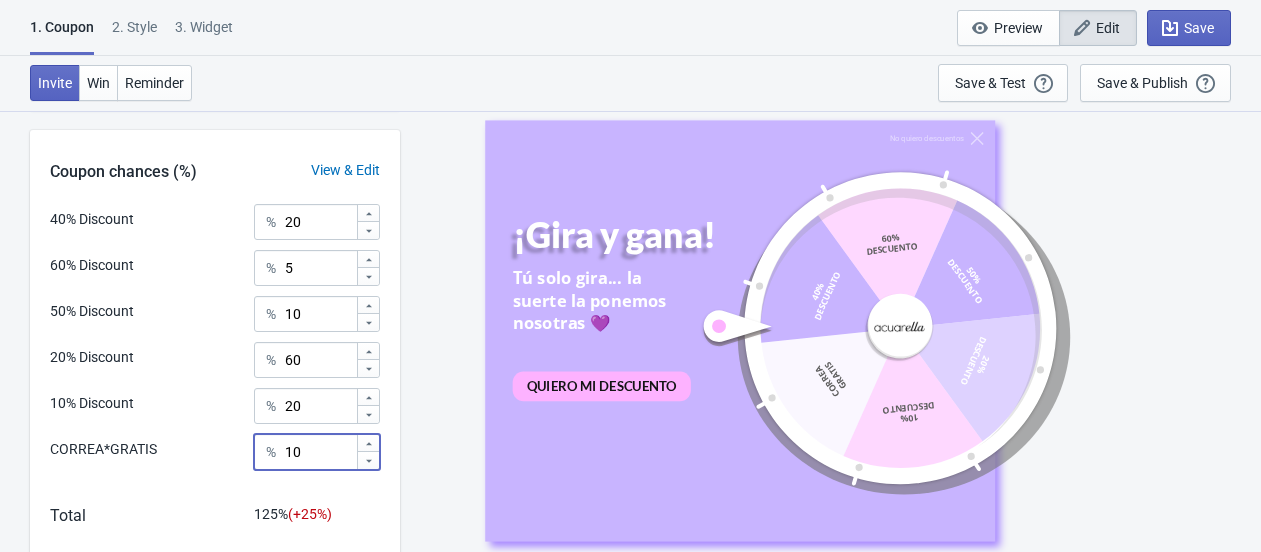 type on "10" 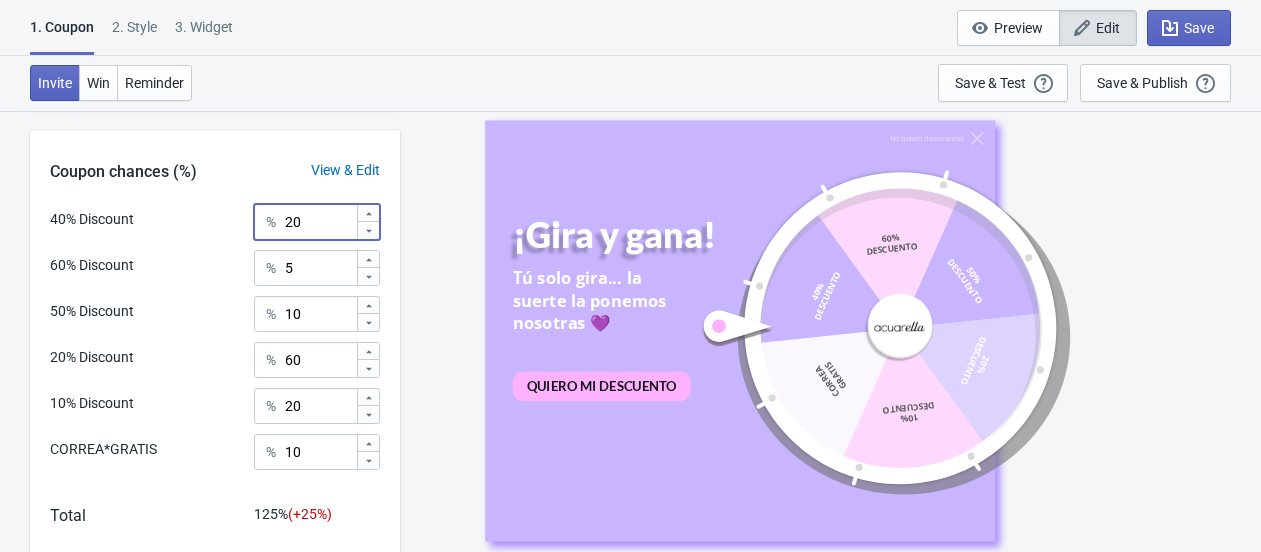 click on "20" at bounding box center [320, 222] 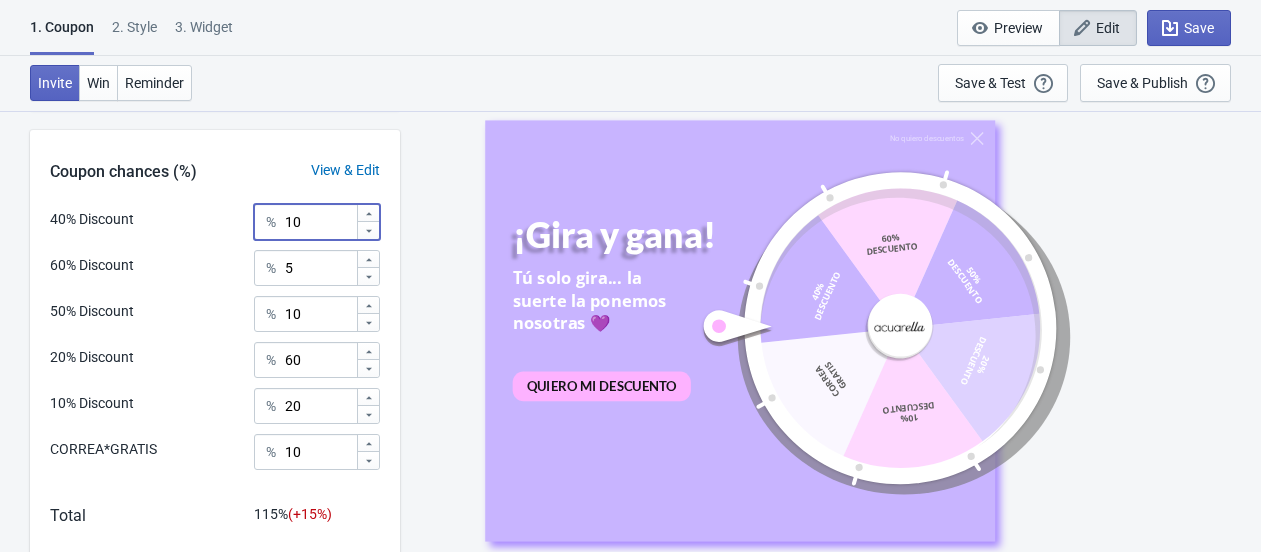 type on "10" 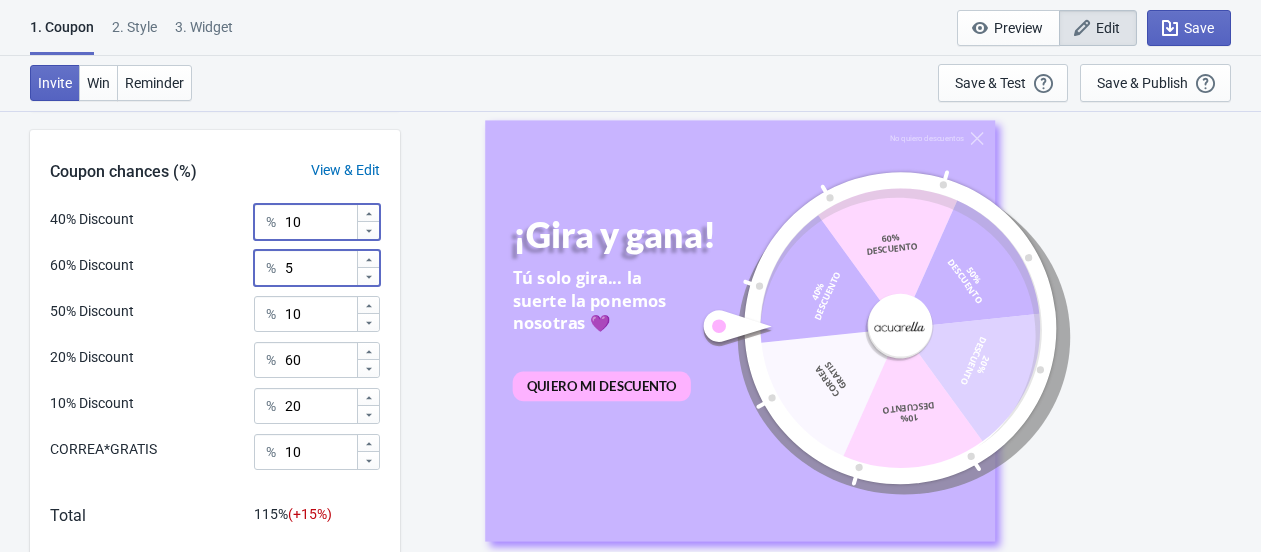 click on "5" at bounding box center (320, 268) 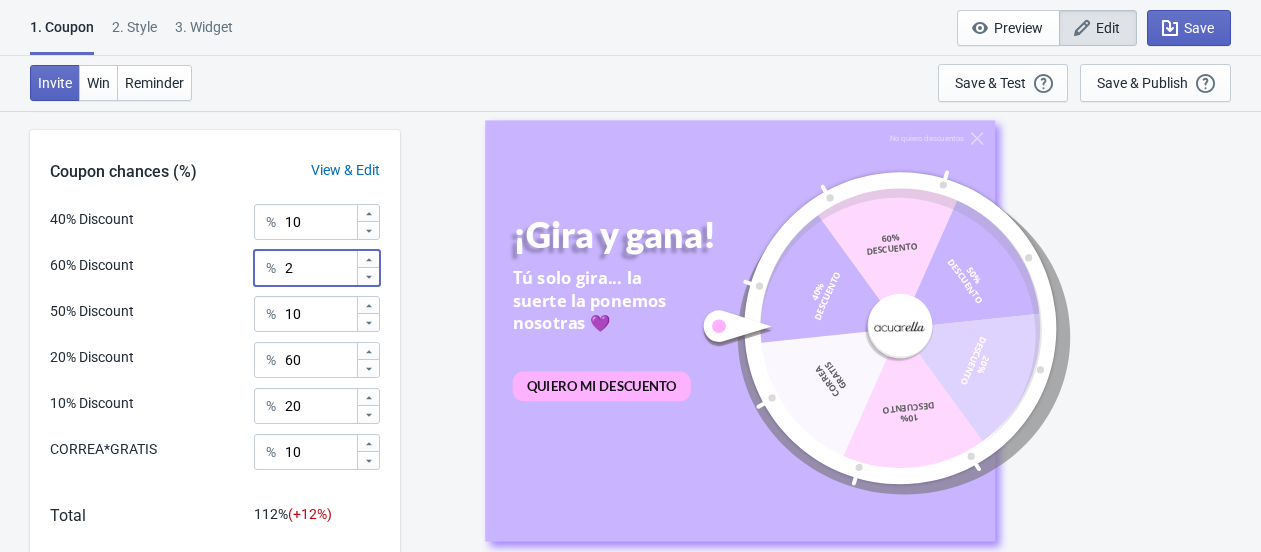 type on "2" 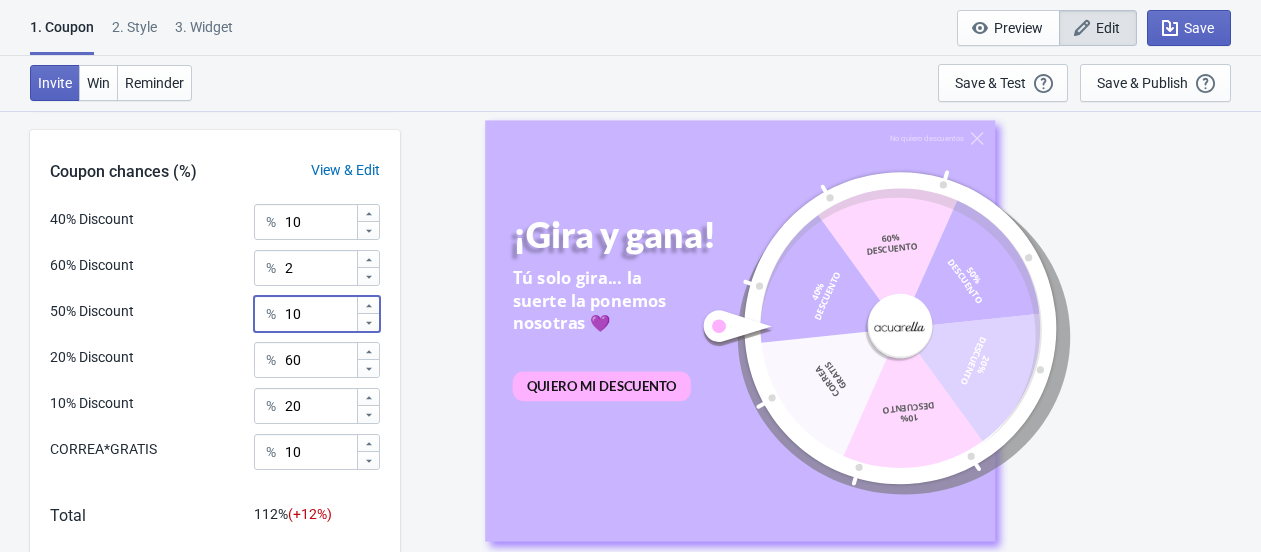 click on "10" at bounding box center [320, 314] 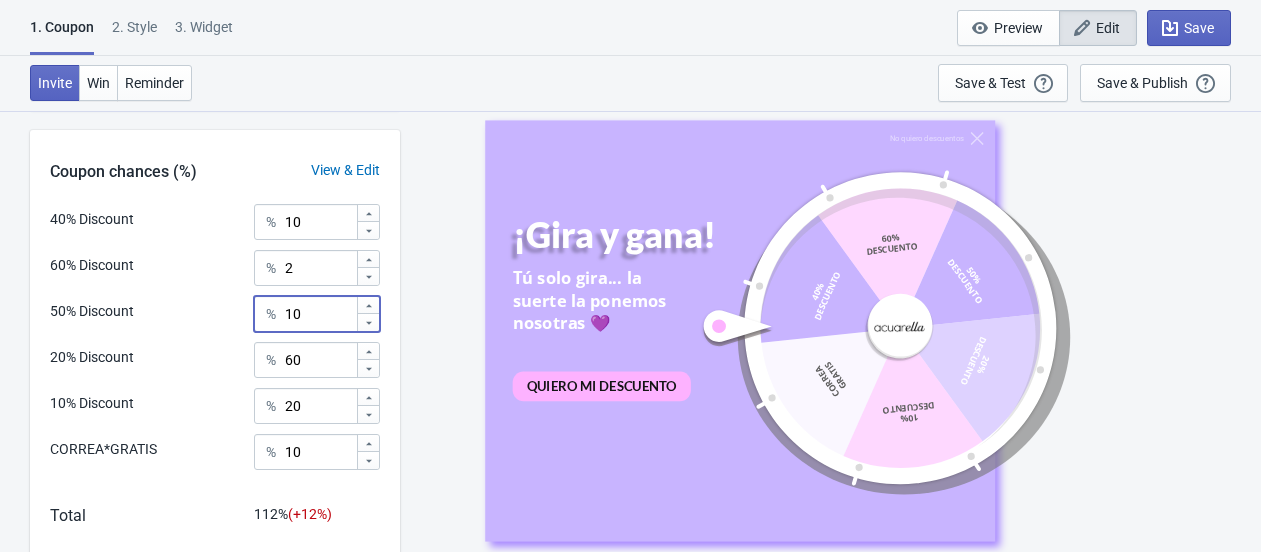 click on "10" at bounding box center [320, 314] 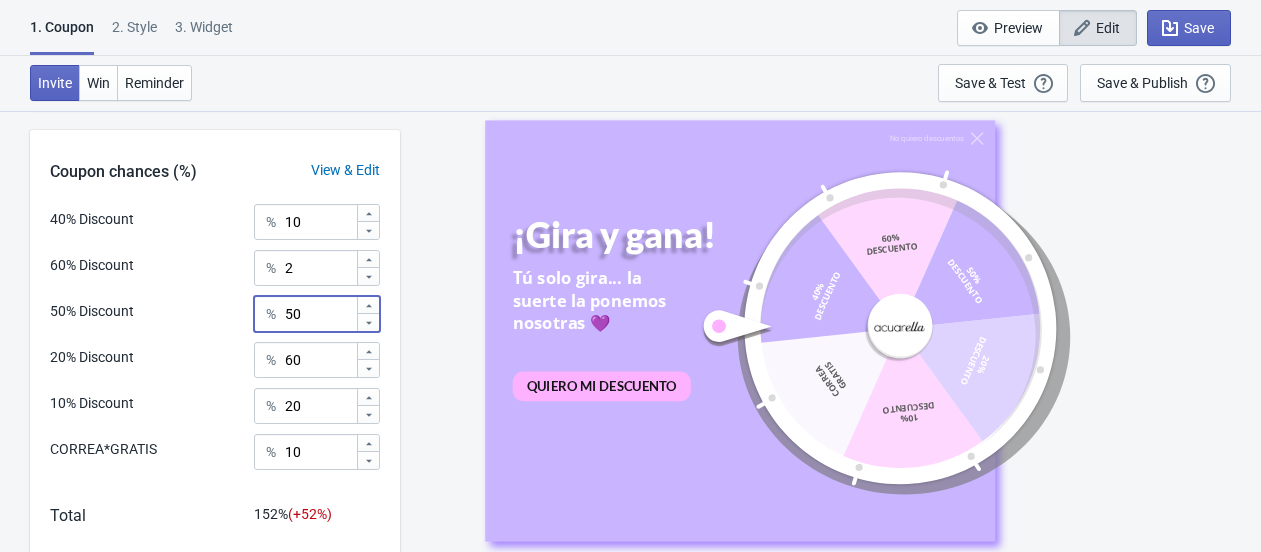type on "5" 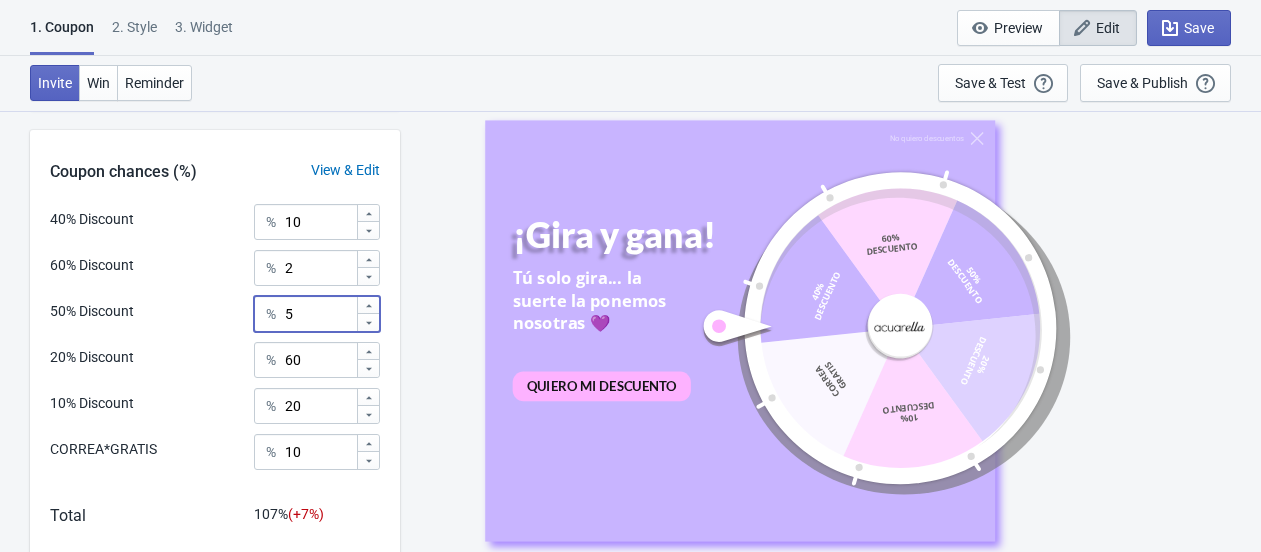 type on "5" 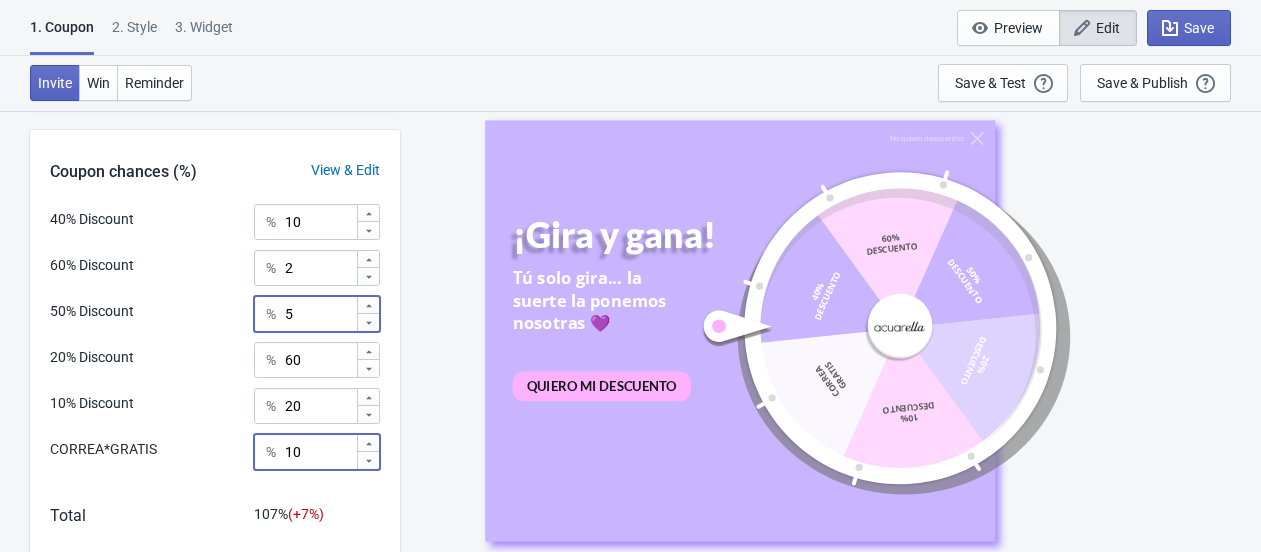 click on "10" at bounding box center [320, 452] 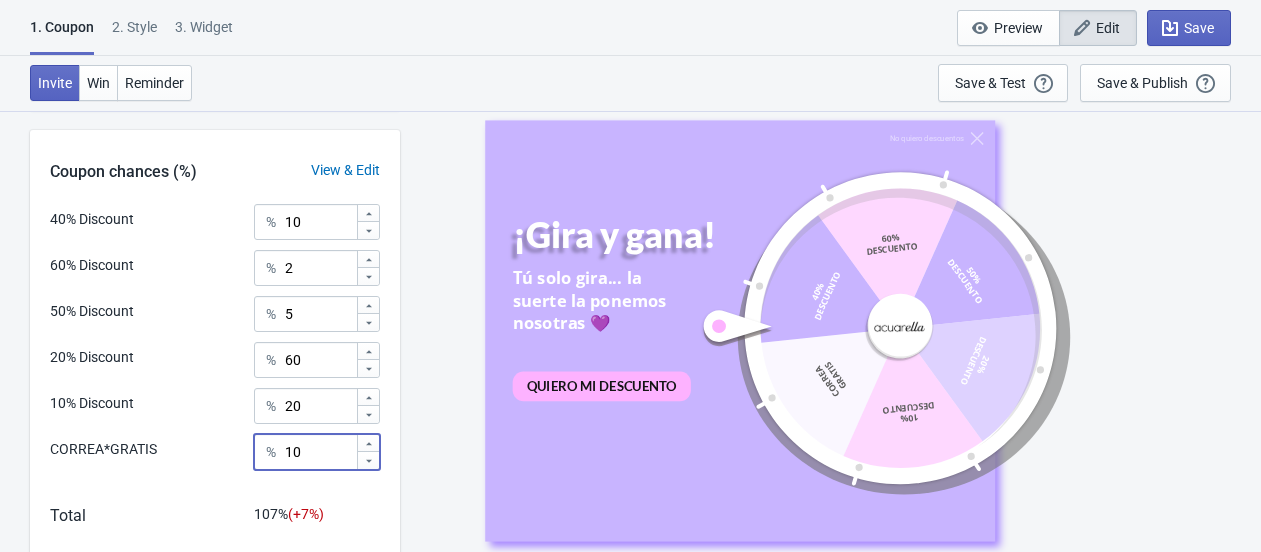 type on "1" 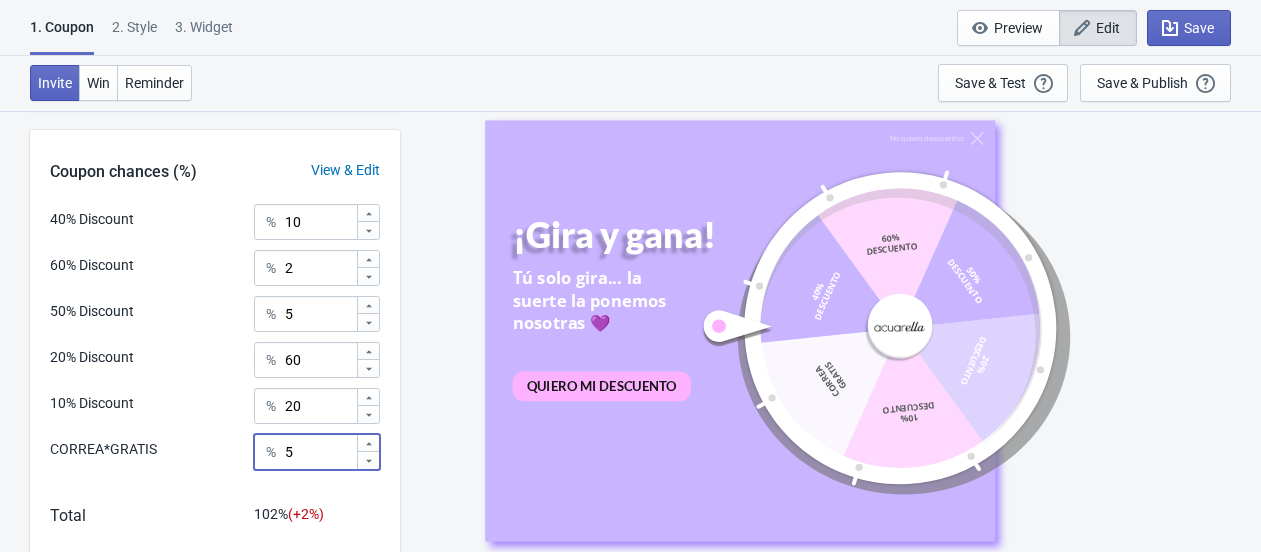 click on "5" at bounding box center (320, 452) 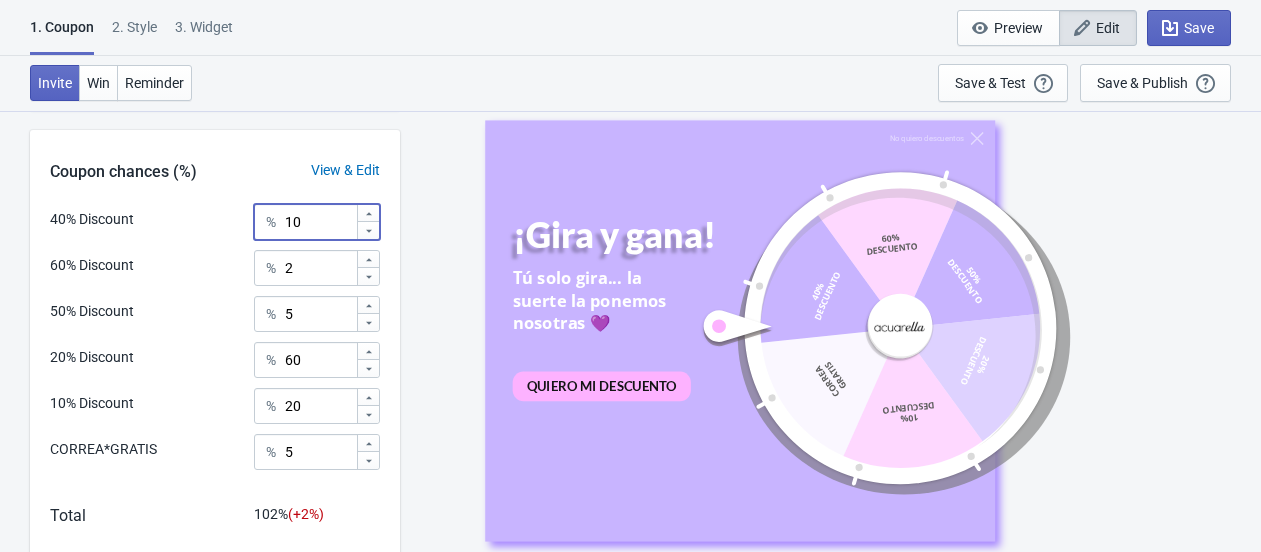 click on "10" at bounding box center [320, 222] 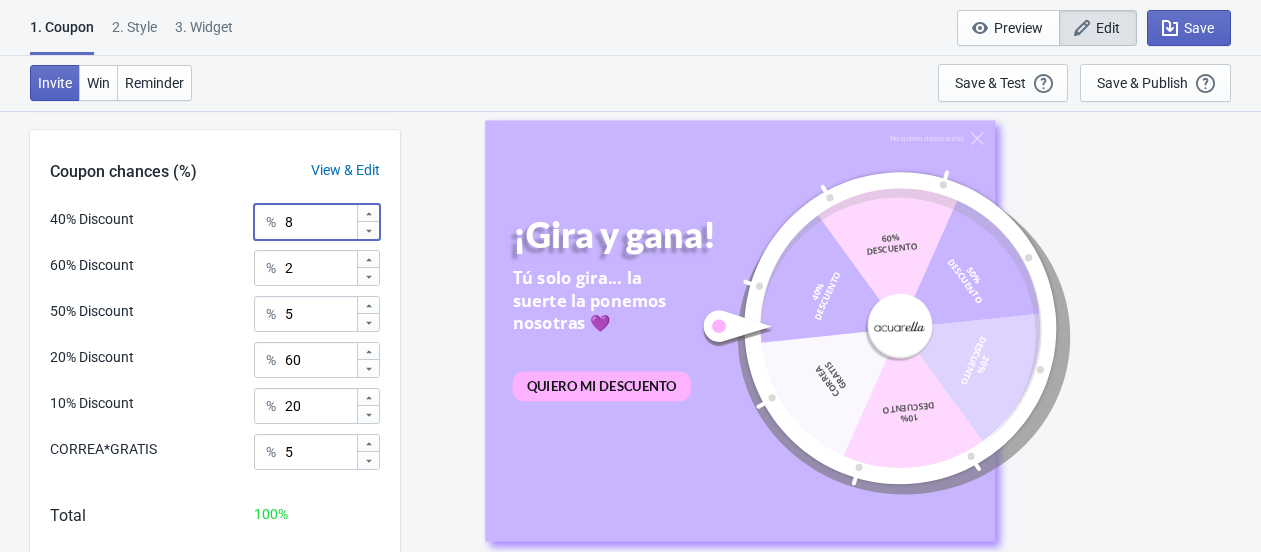 type on "8" 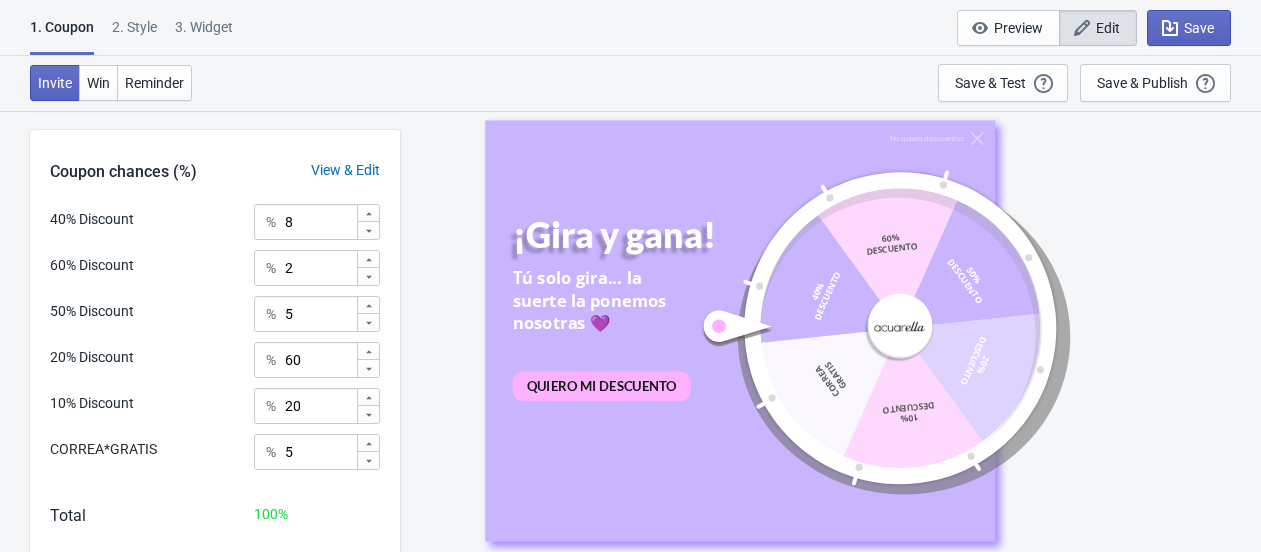 click on "No quiero descuentos ¡Gira y gana! Tú solo gira... la suerte la ponemos nosotras 💜 QUIERO MI DESCUENTO 40% DESCUENTO 60% DESCUENTO 50% DESCUENTO 20% DESCUENTO 10% DESCUENTO CORREA GRATIS" at bounding box center [830, 330] 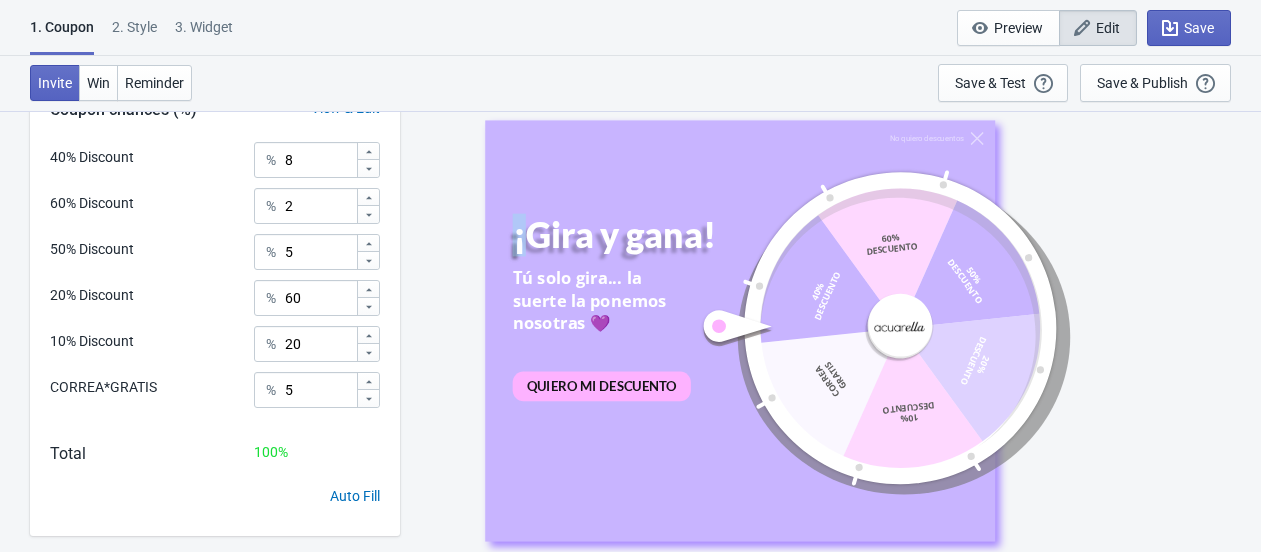 scroll, scrollTop: 768, scrollLeft: 0, axis: vertical 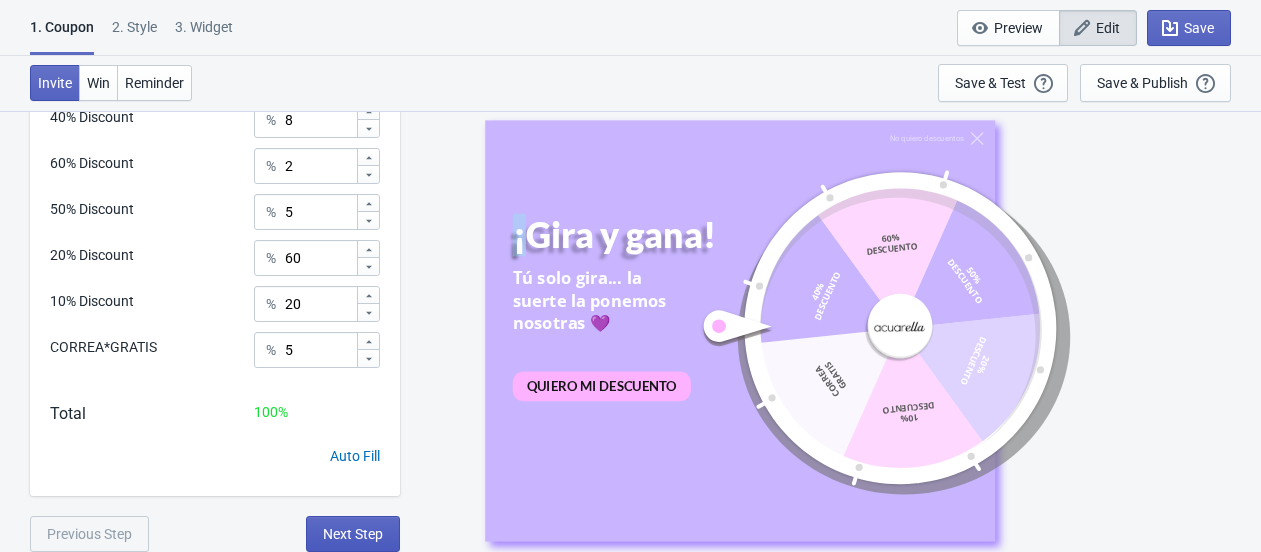 click on "Next Step" at bounding box center (353, 534) 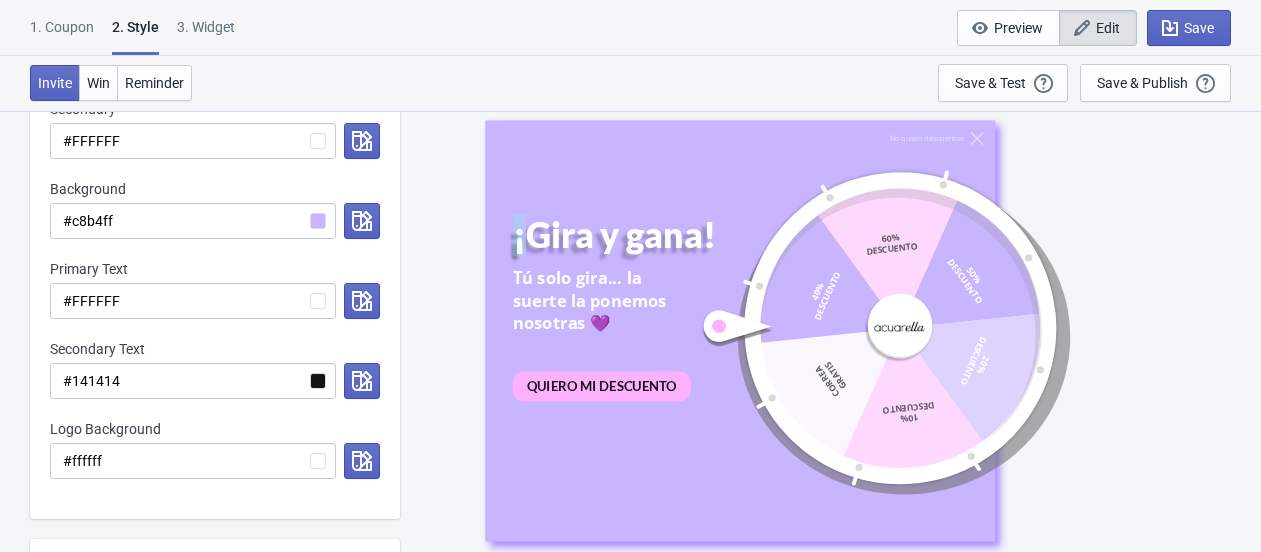 scroll, scrollTop: 444, scrollLeft: 0, axis: vertical 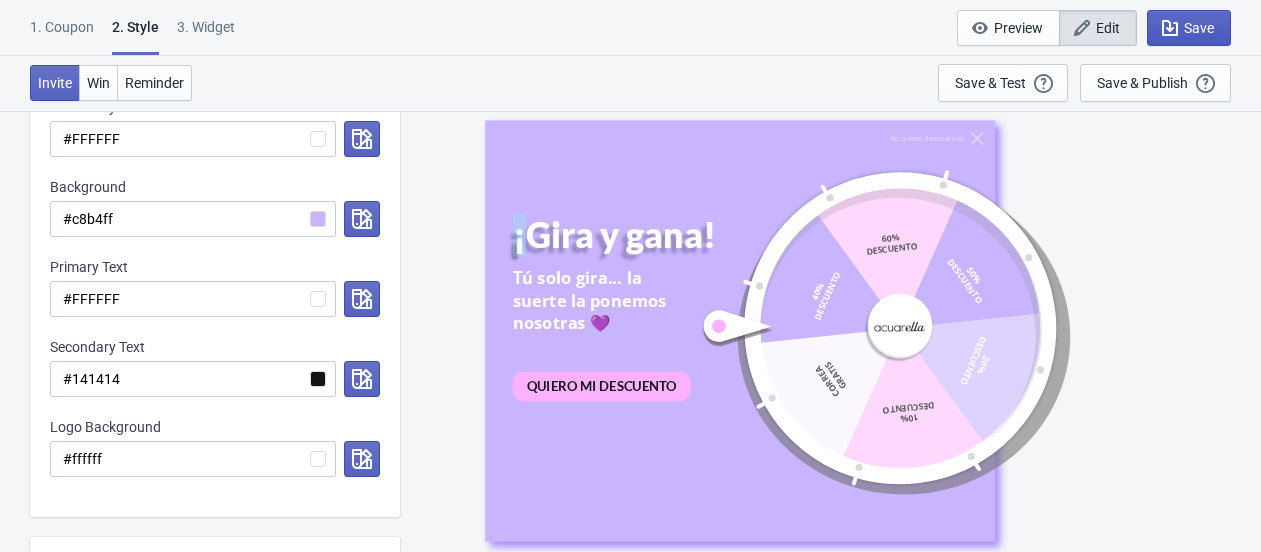 click on "Save" at bounding box center [1199, 28] 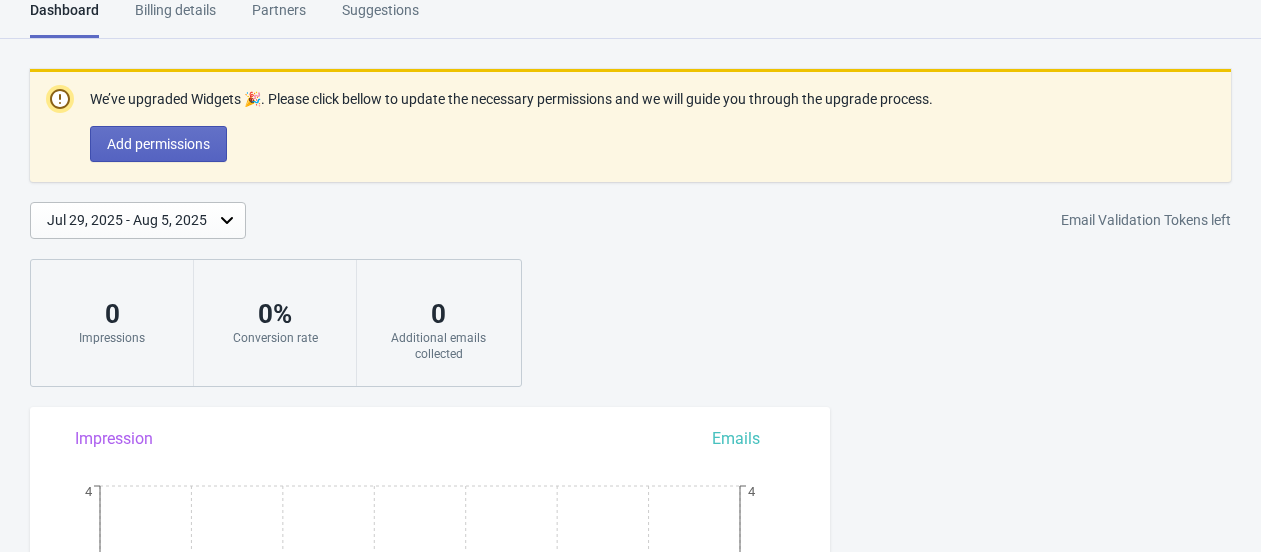 scroll, scrollTop: 354, scrollLeft: 0, axis: vertical 